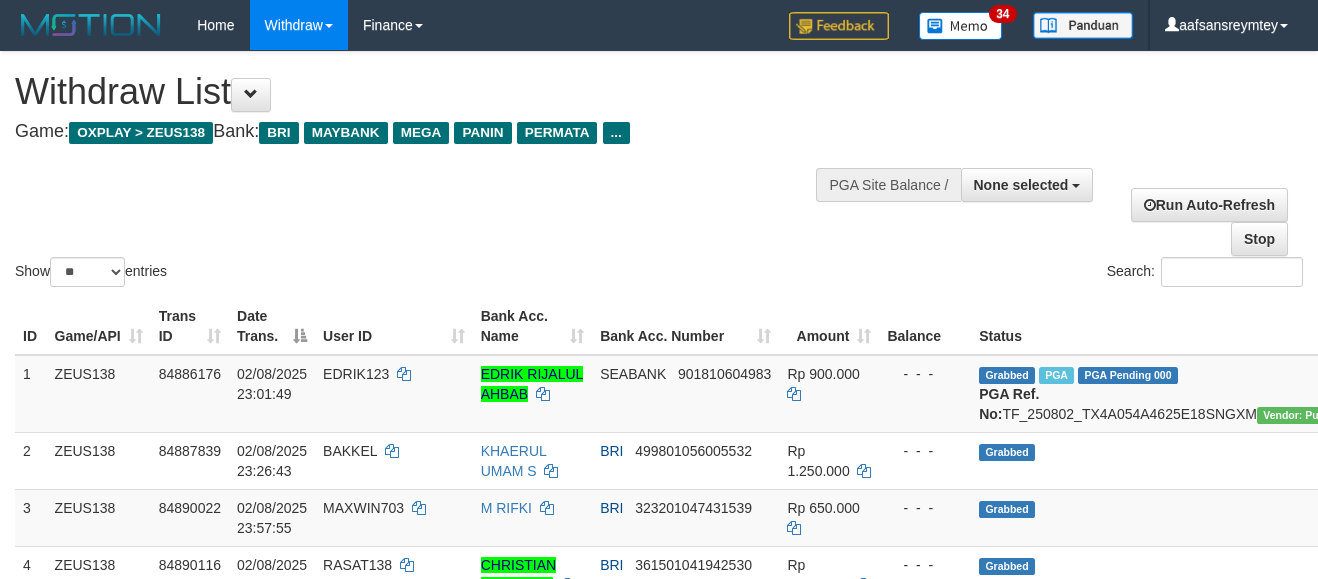 select 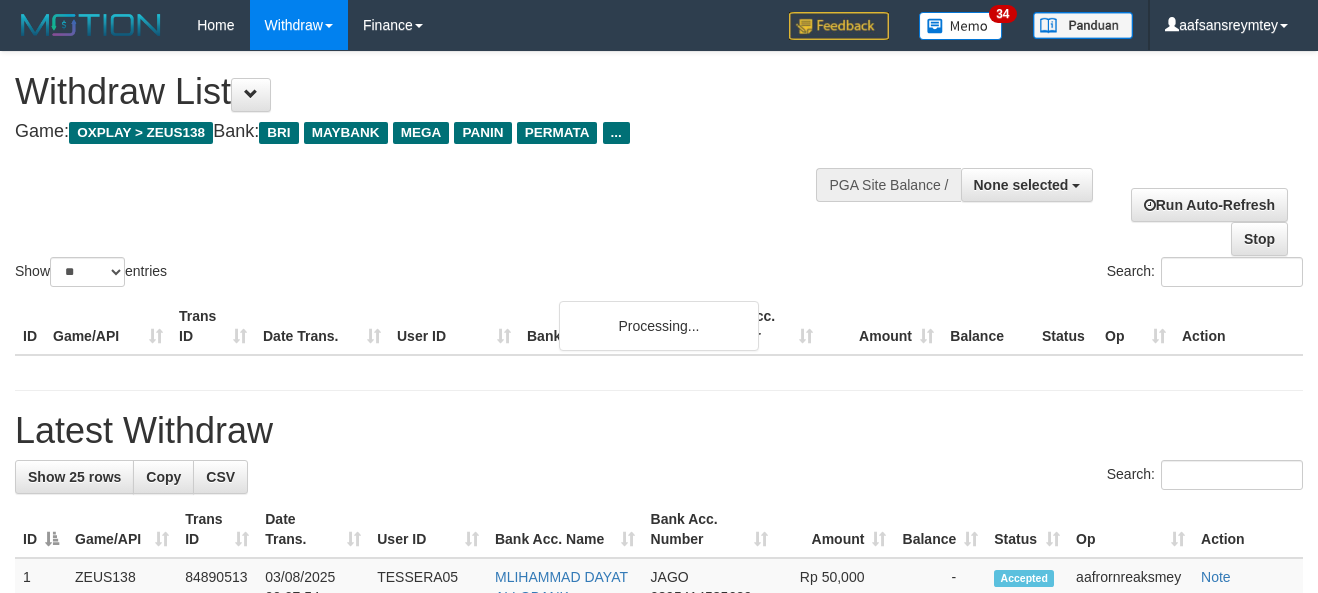 select 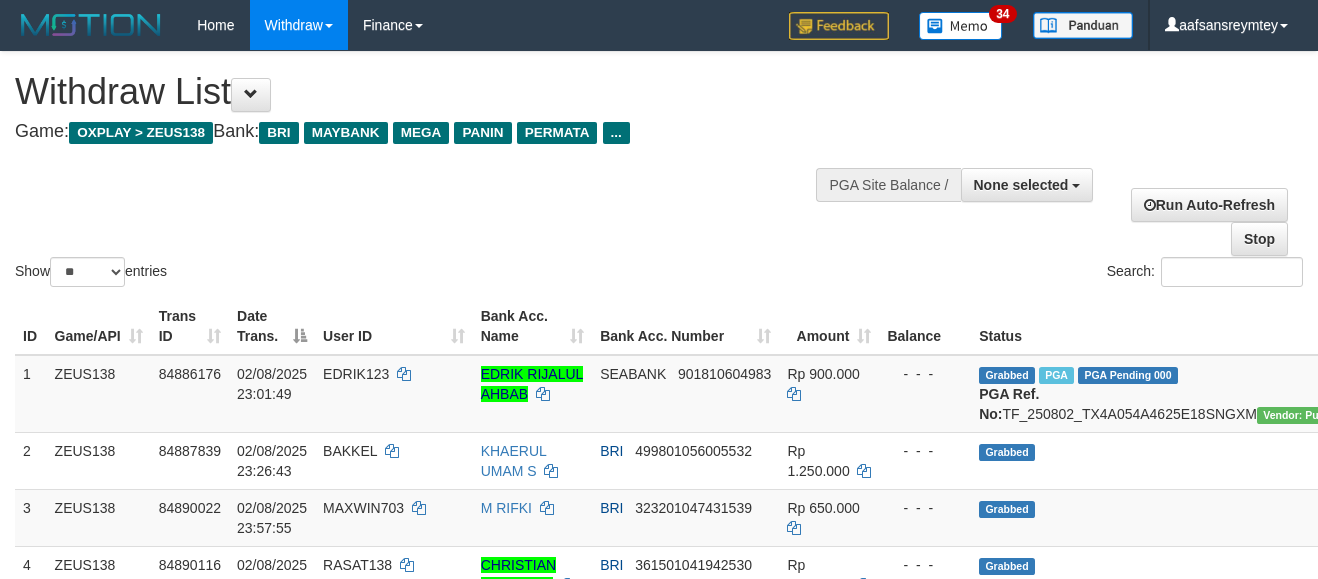 select 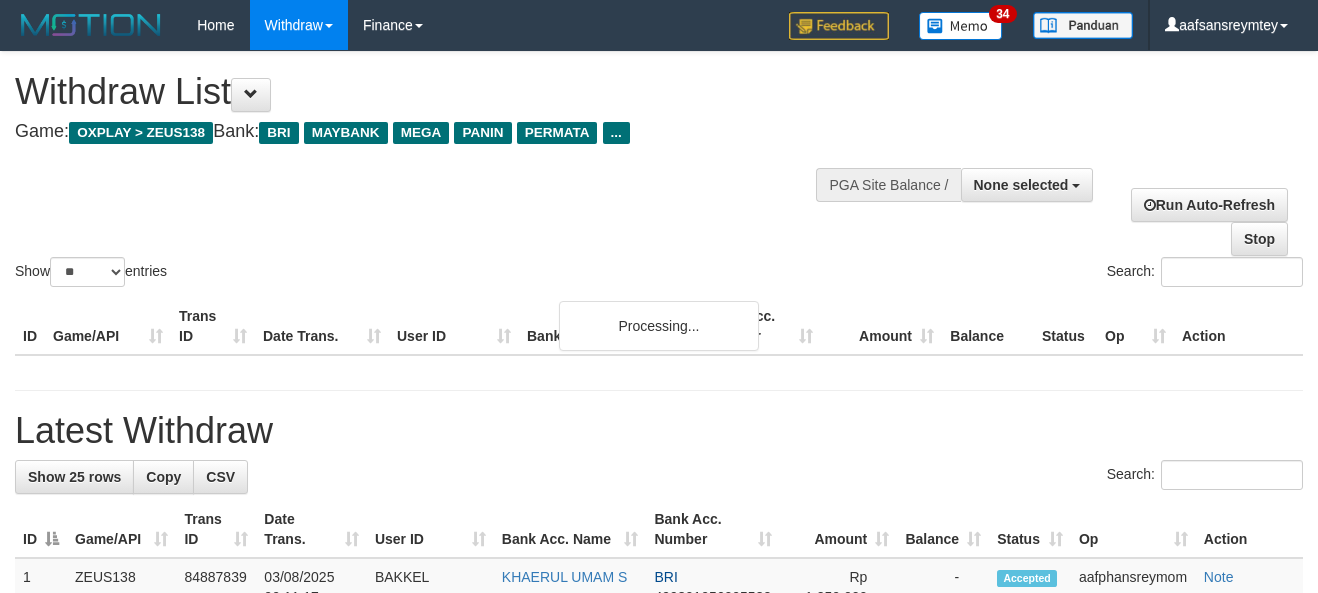 select 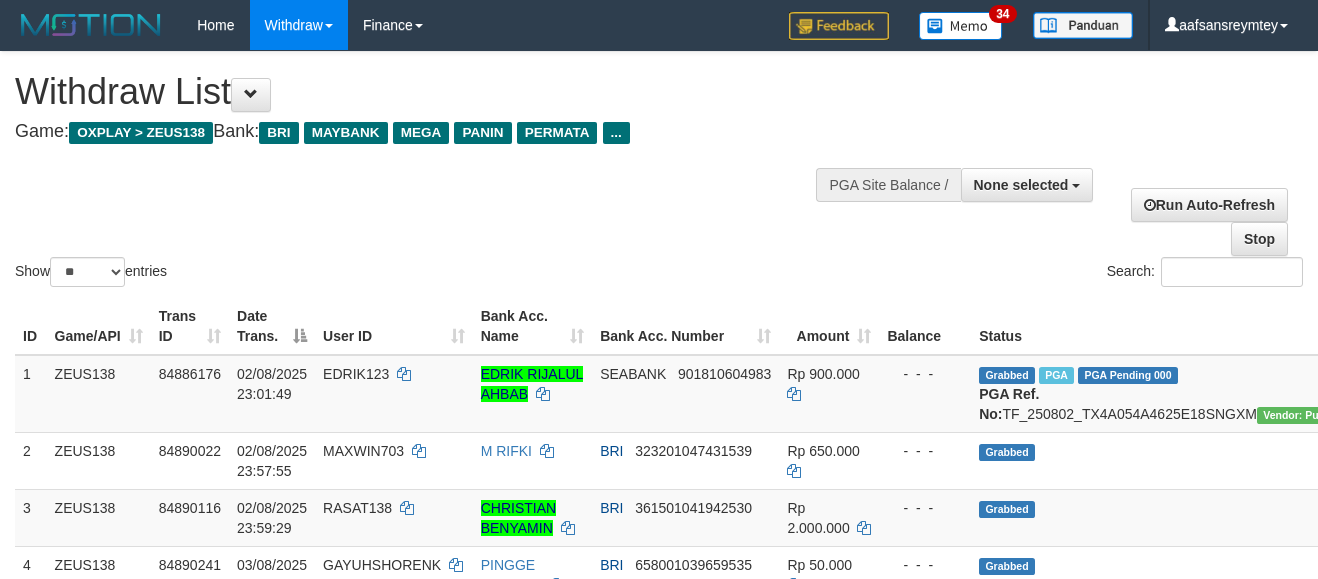 select 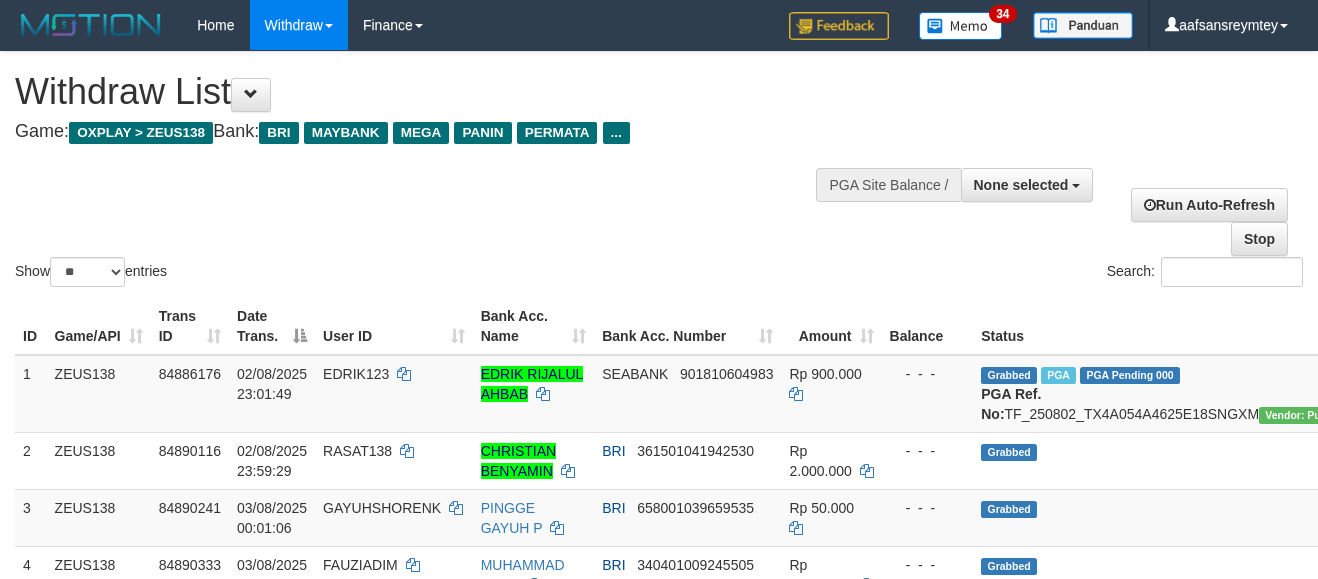 select 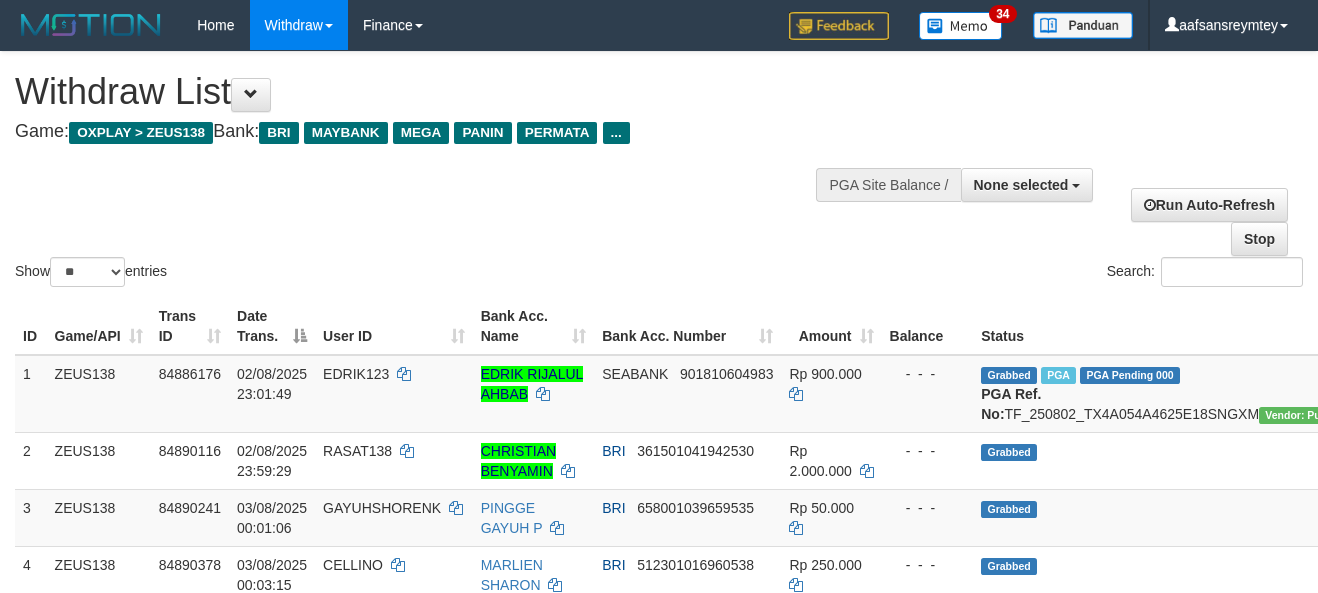 select 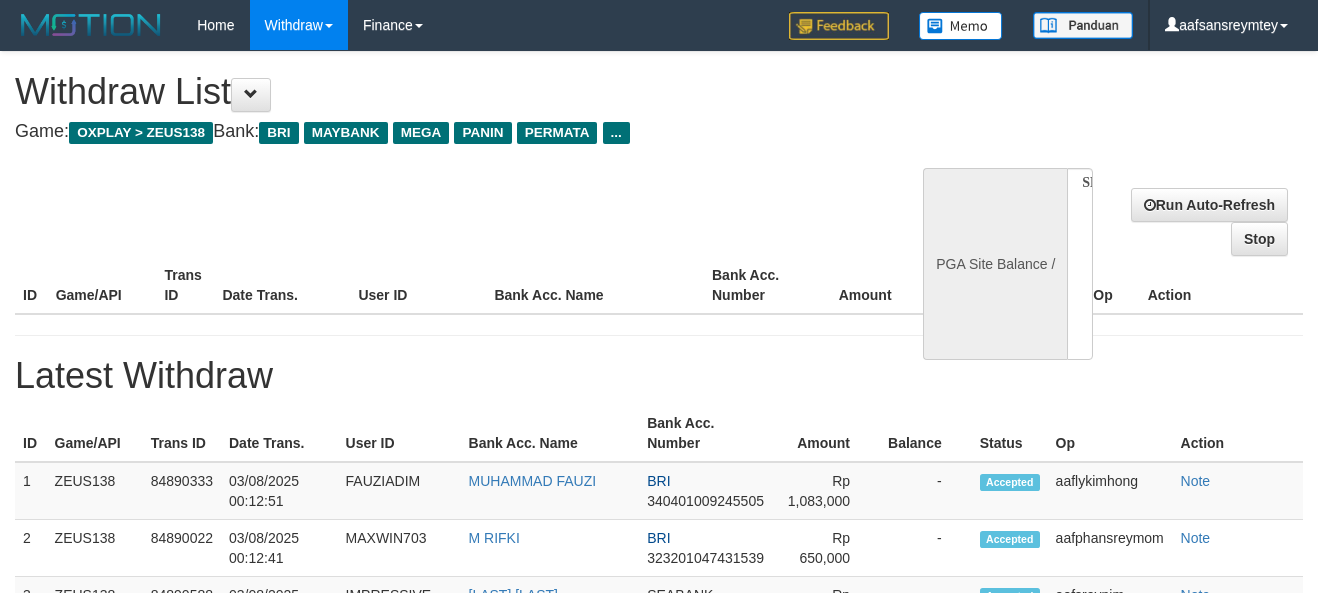 select 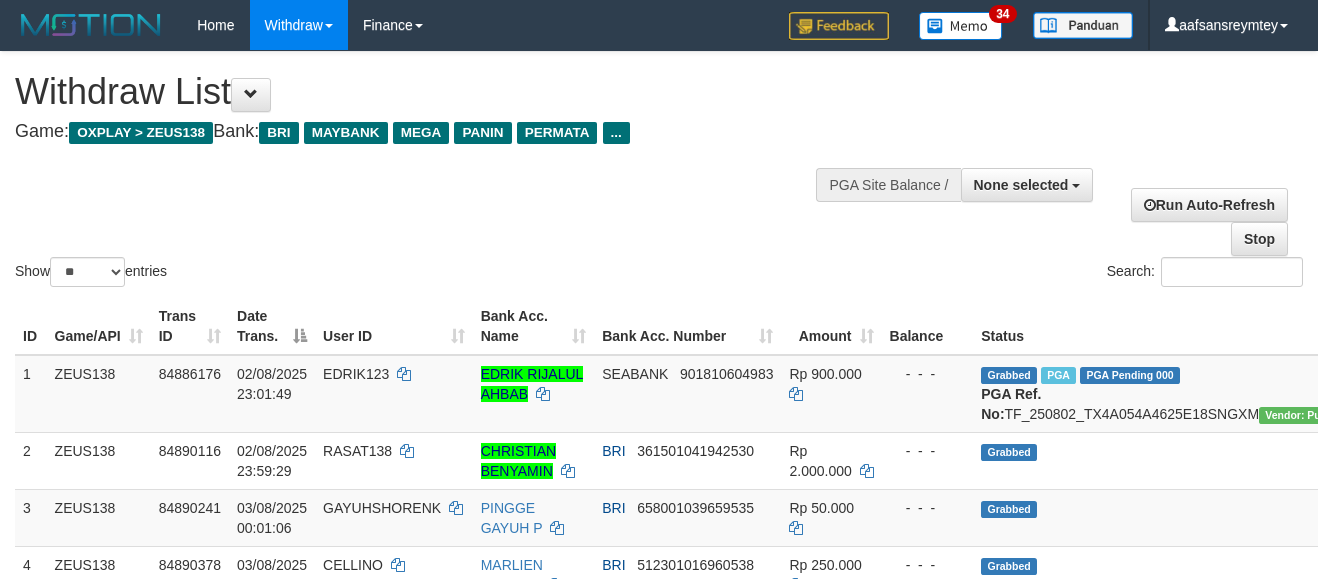 select 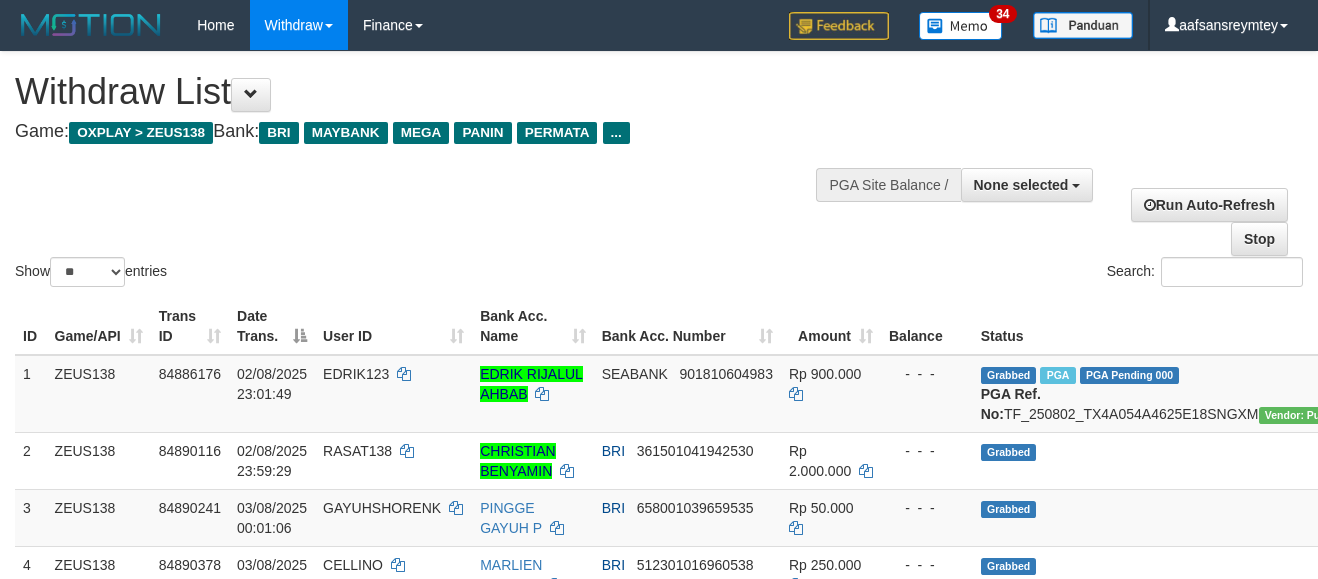 select 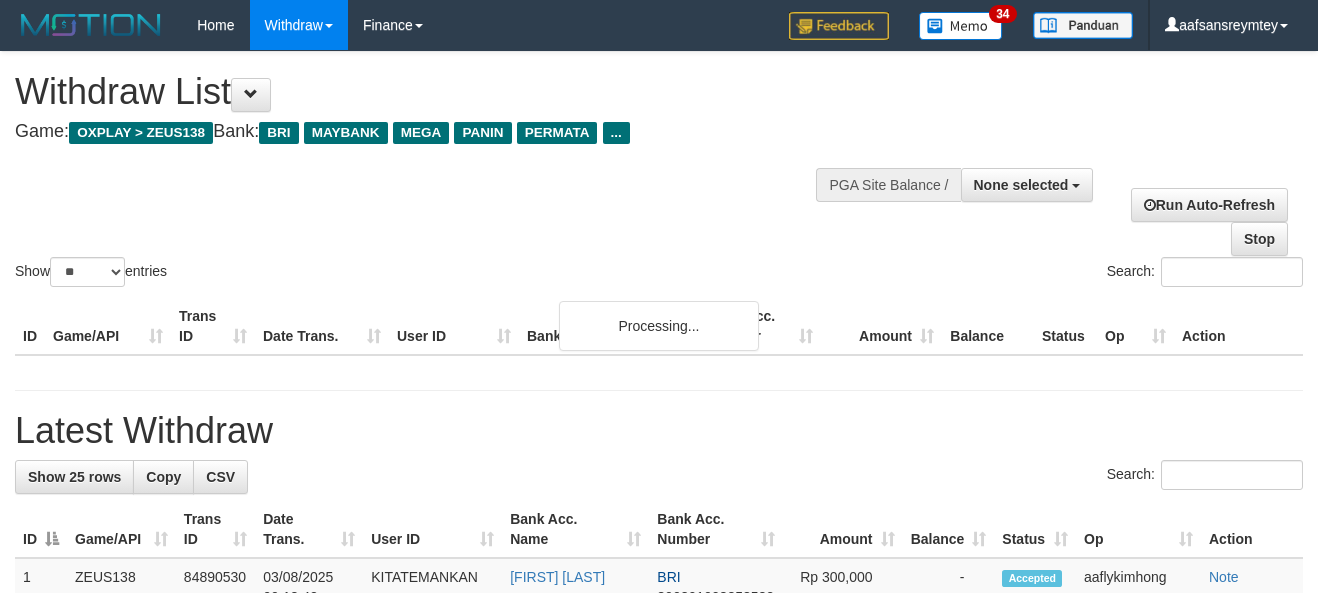 select 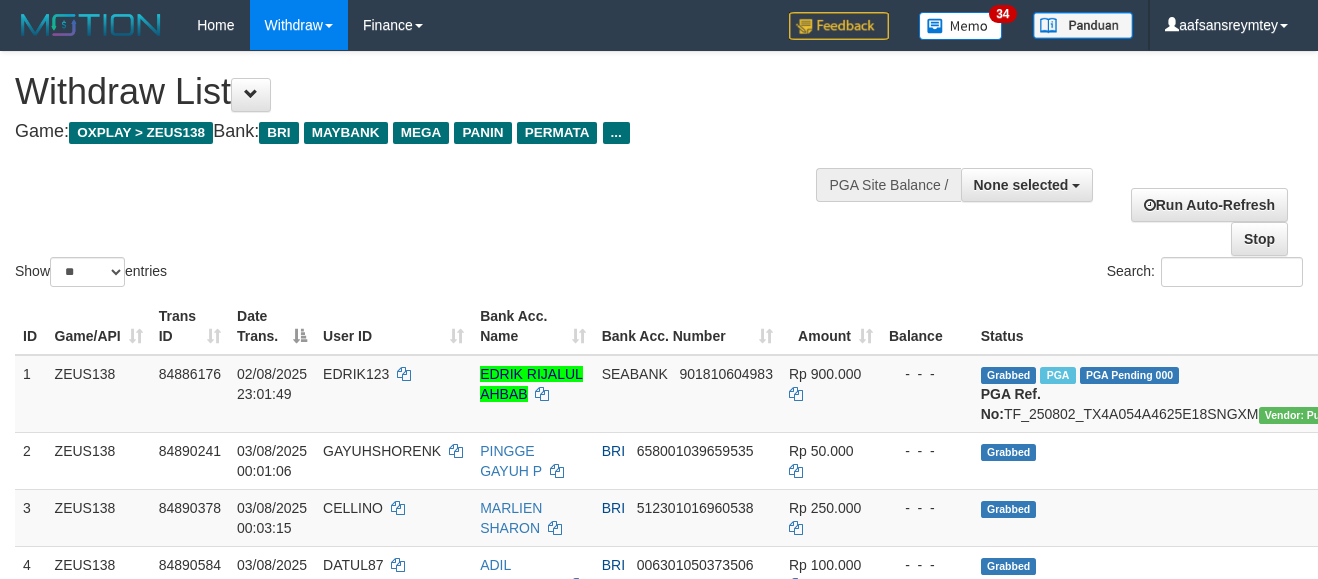 select 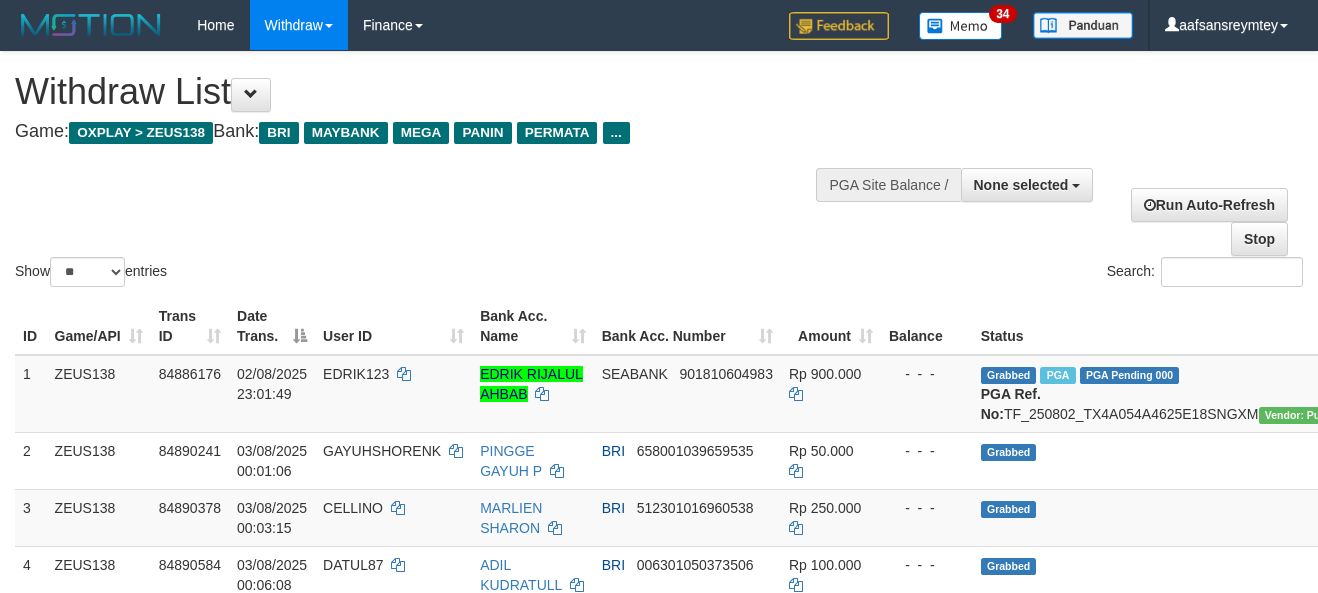 select 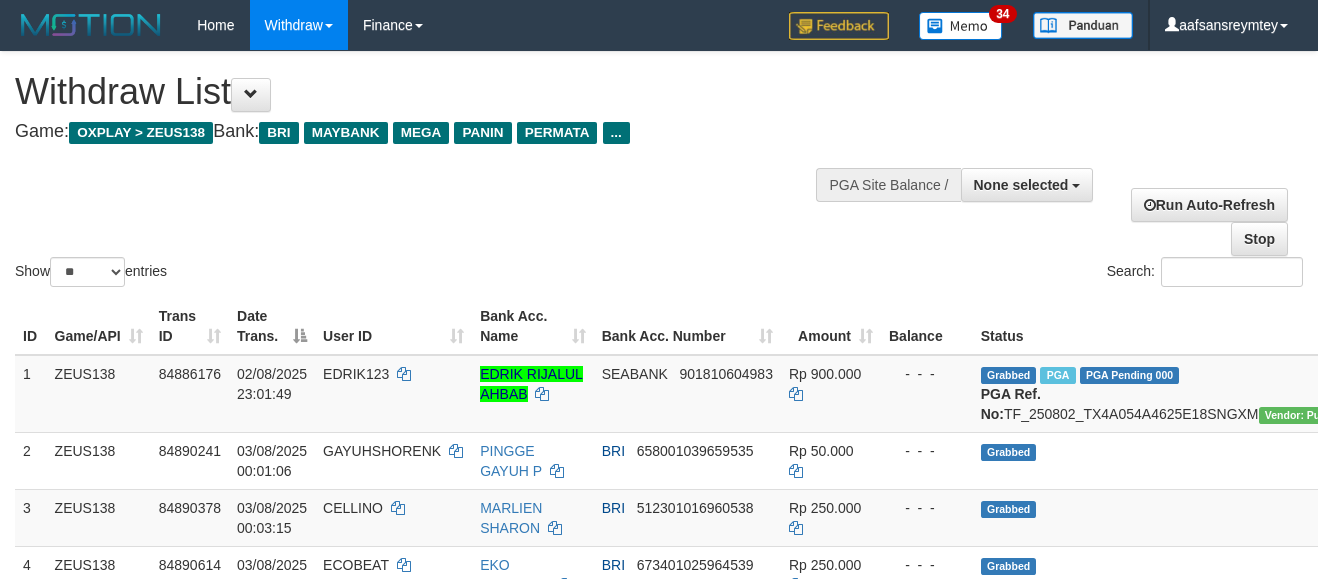 select 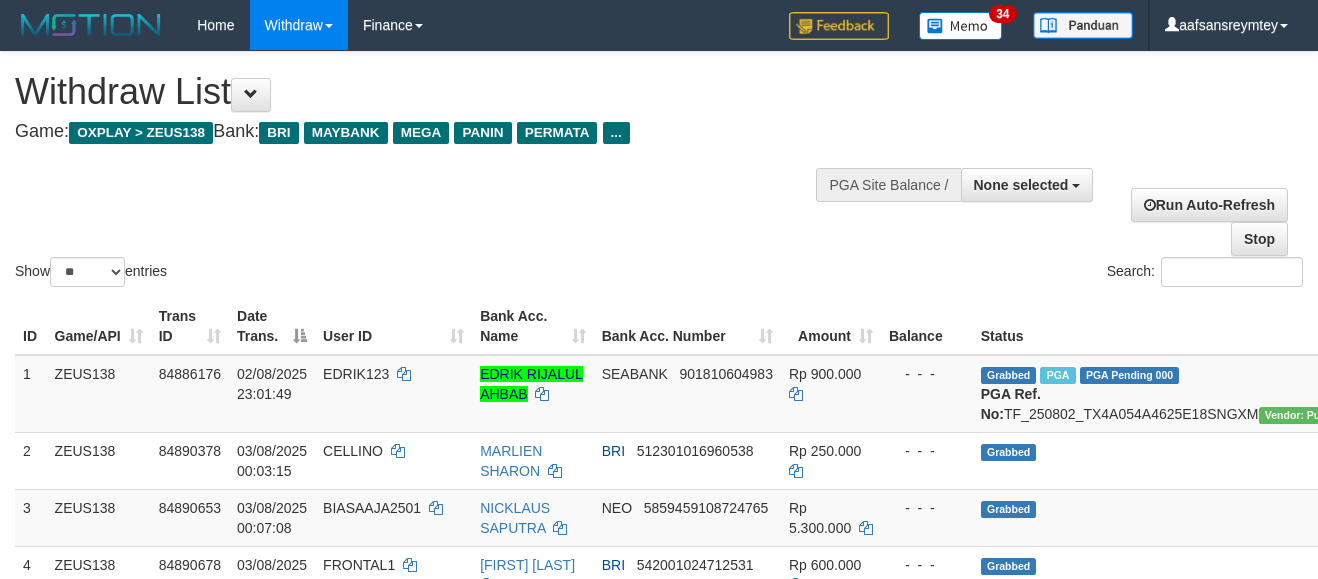 select 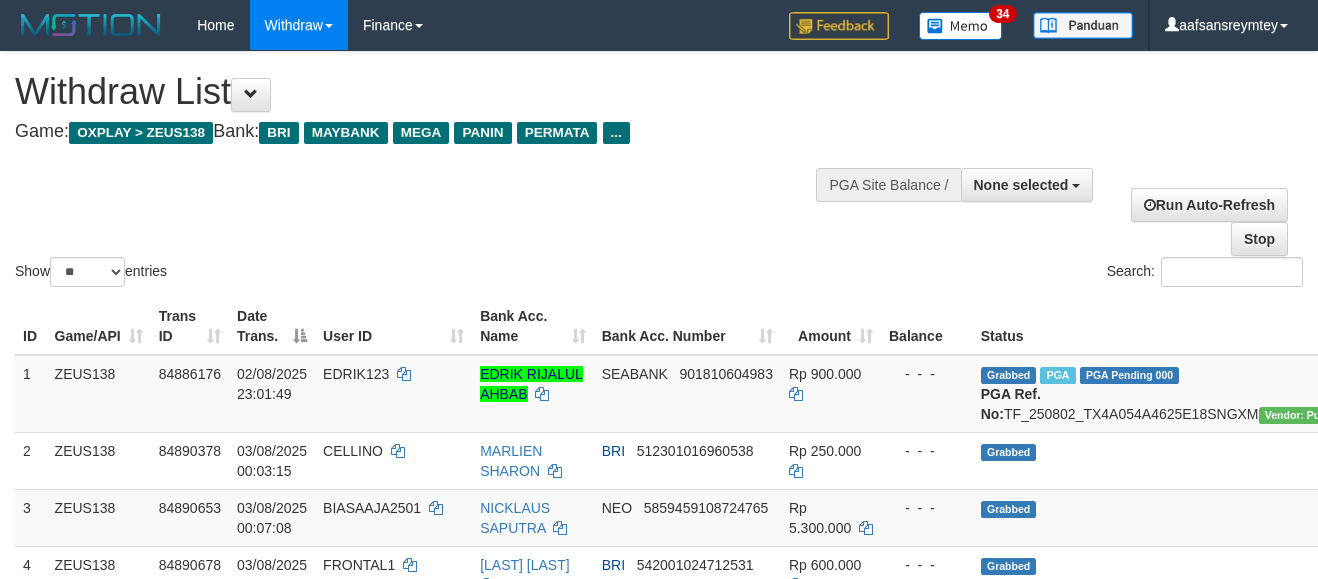 select 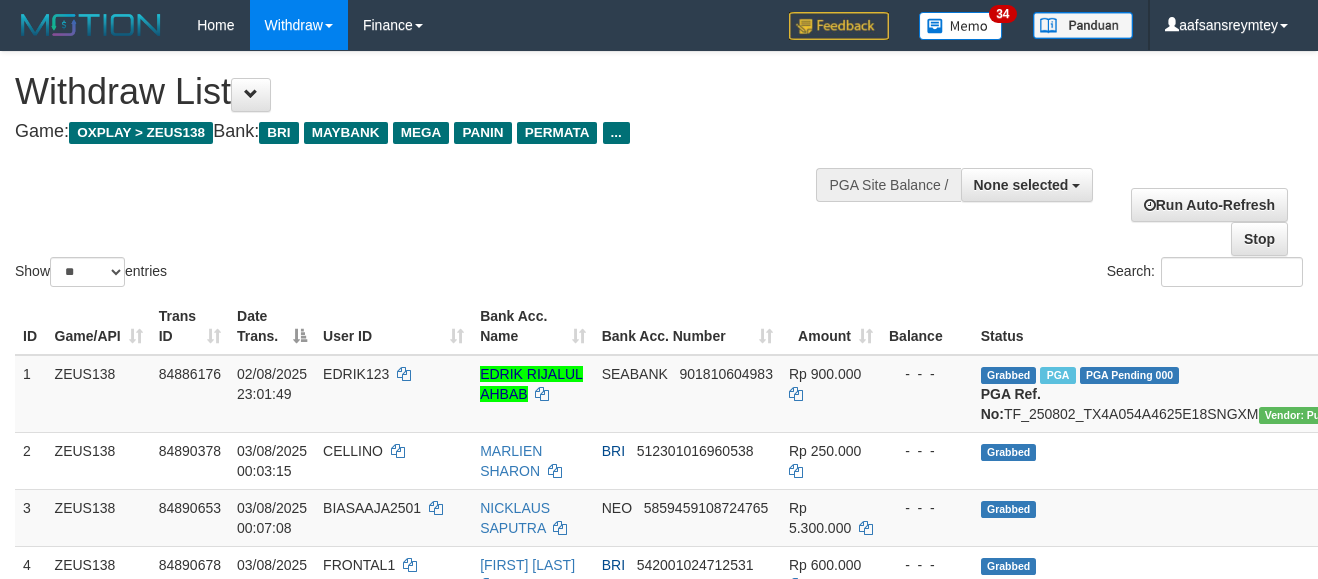 select 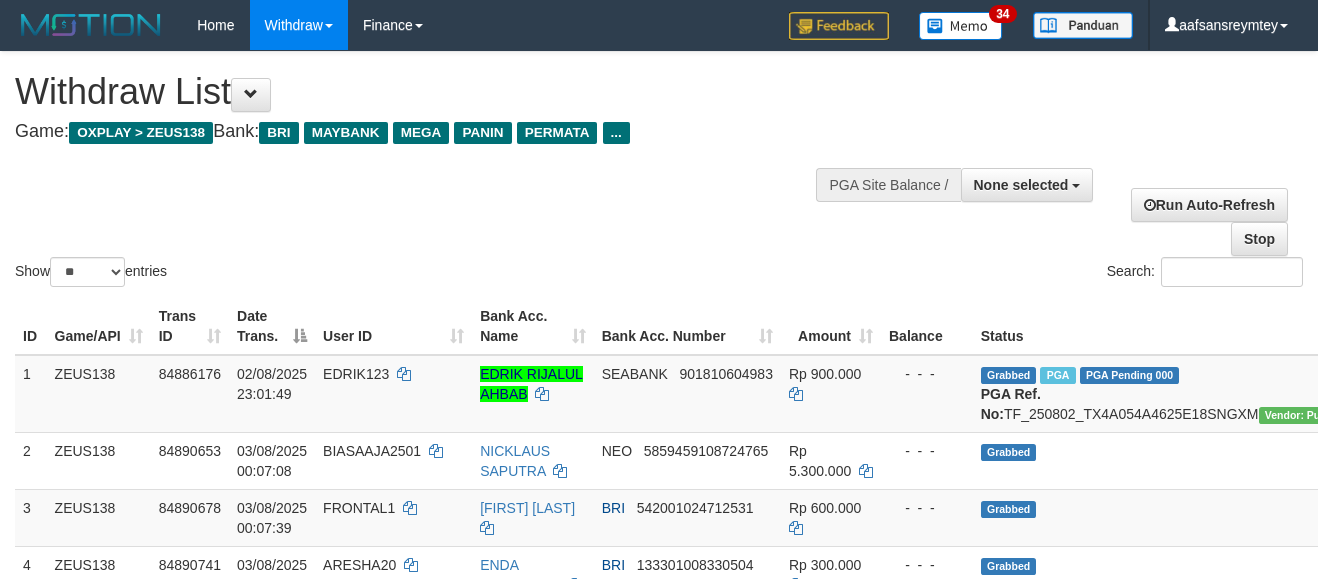 select 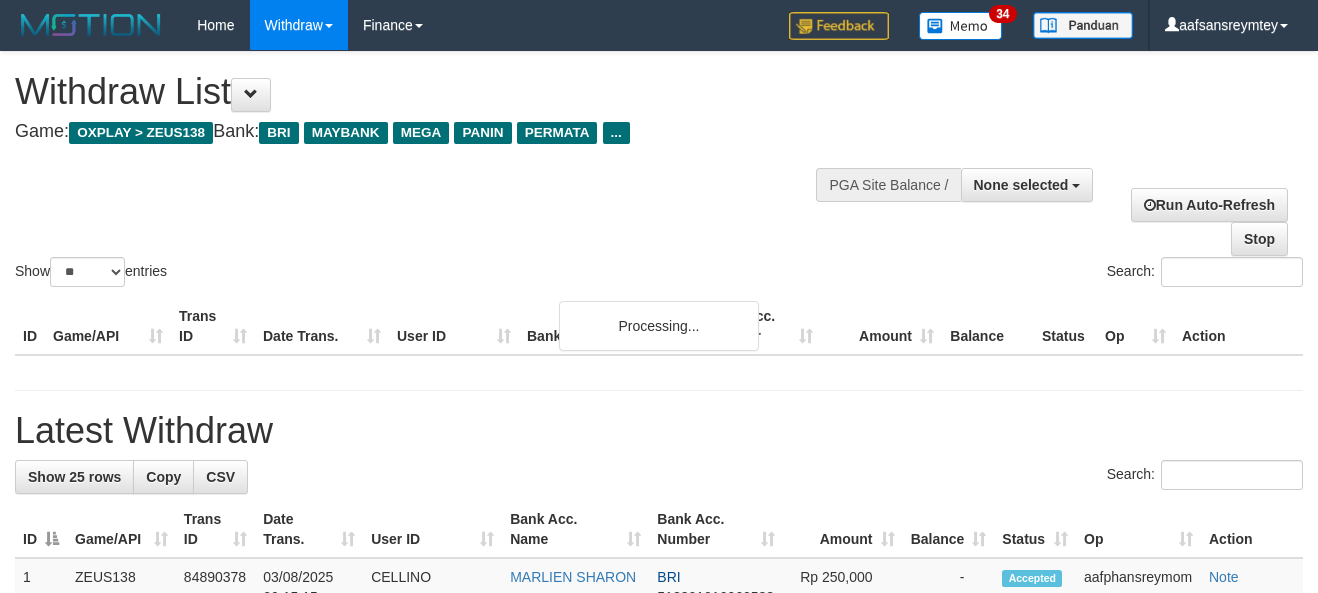 select 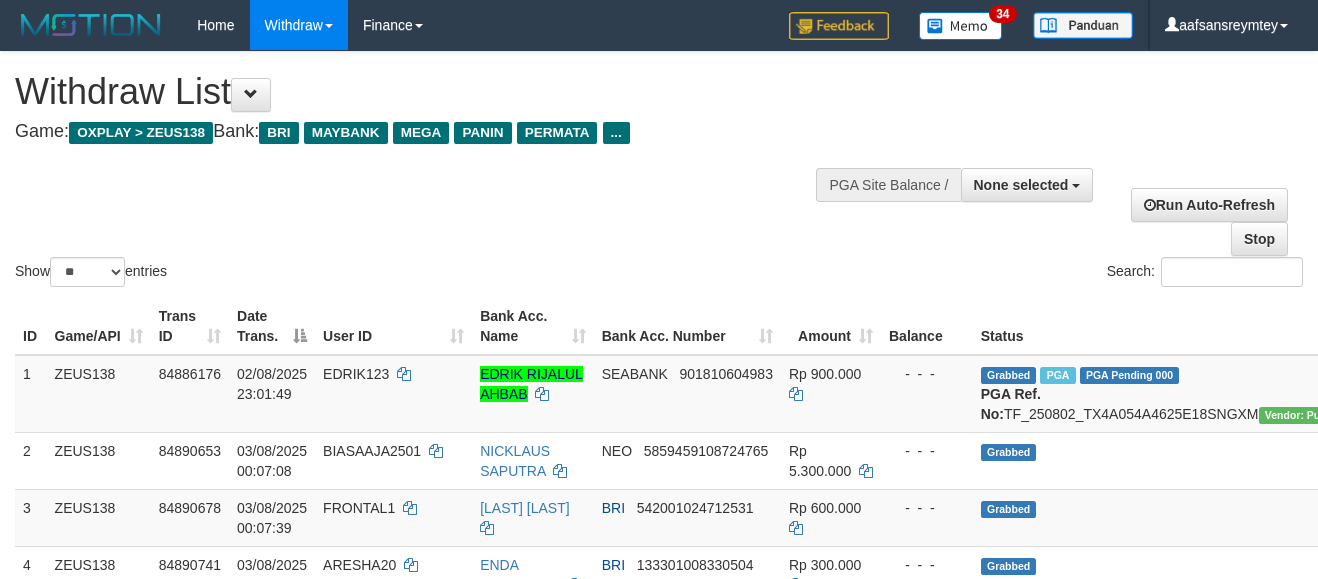 select 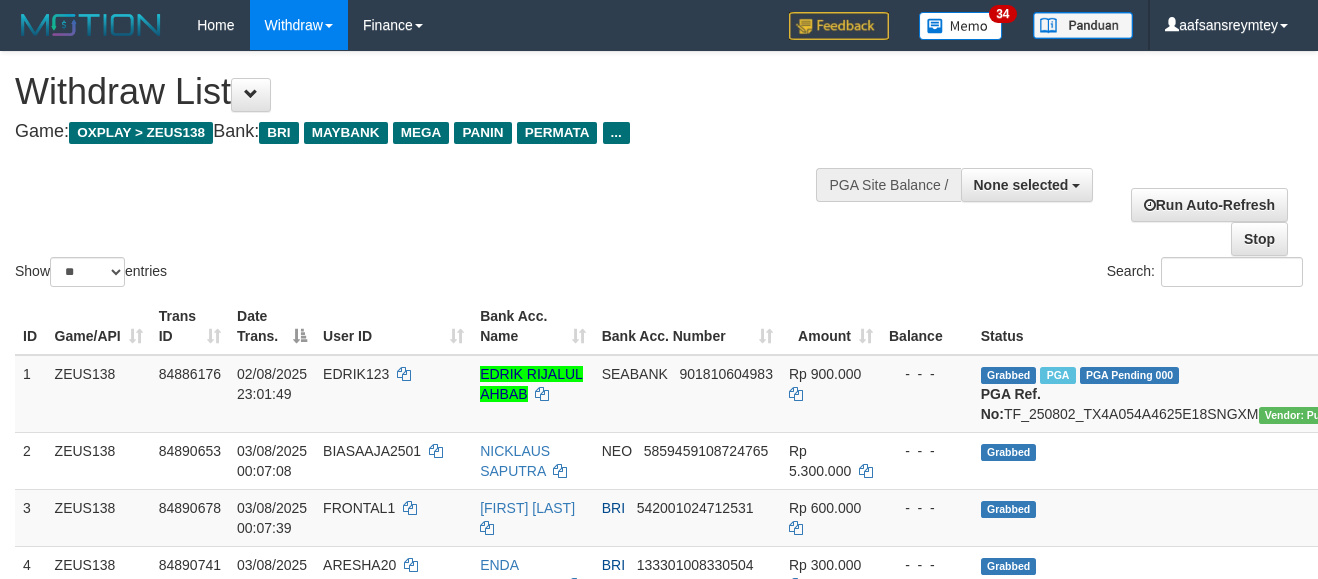 select 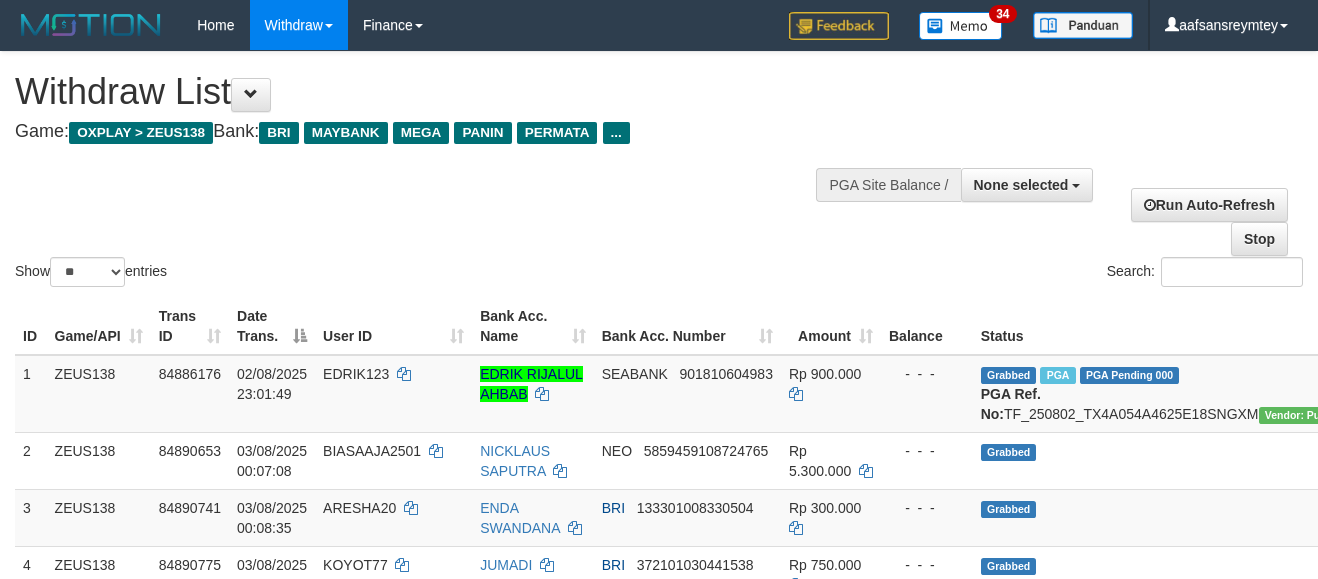 select 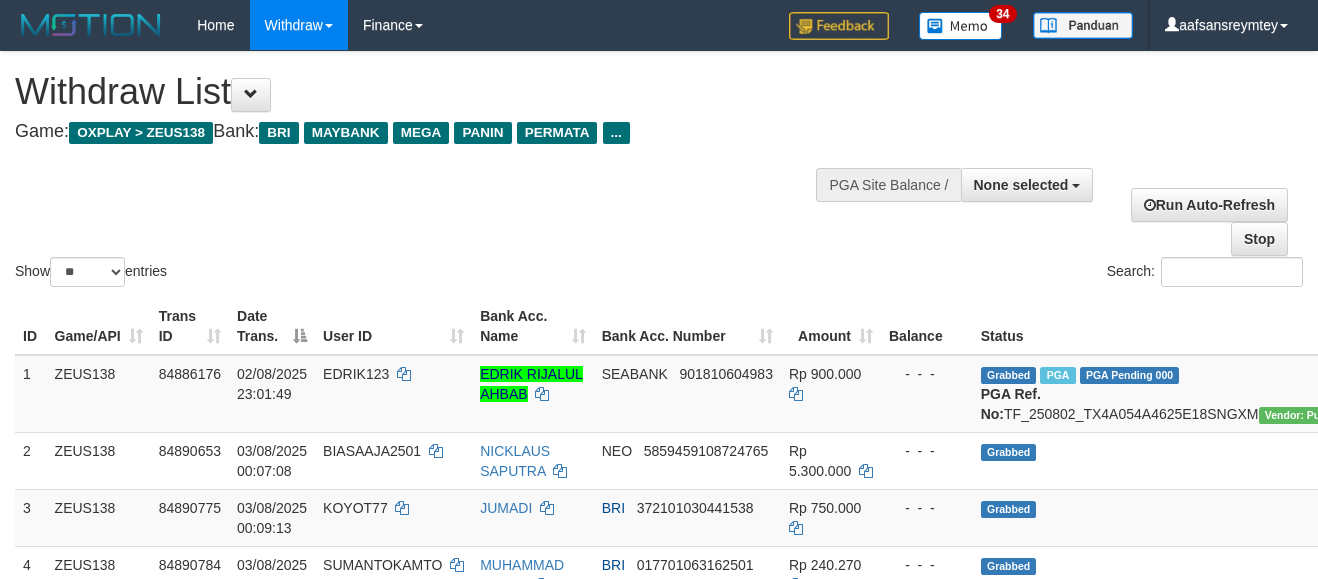 select 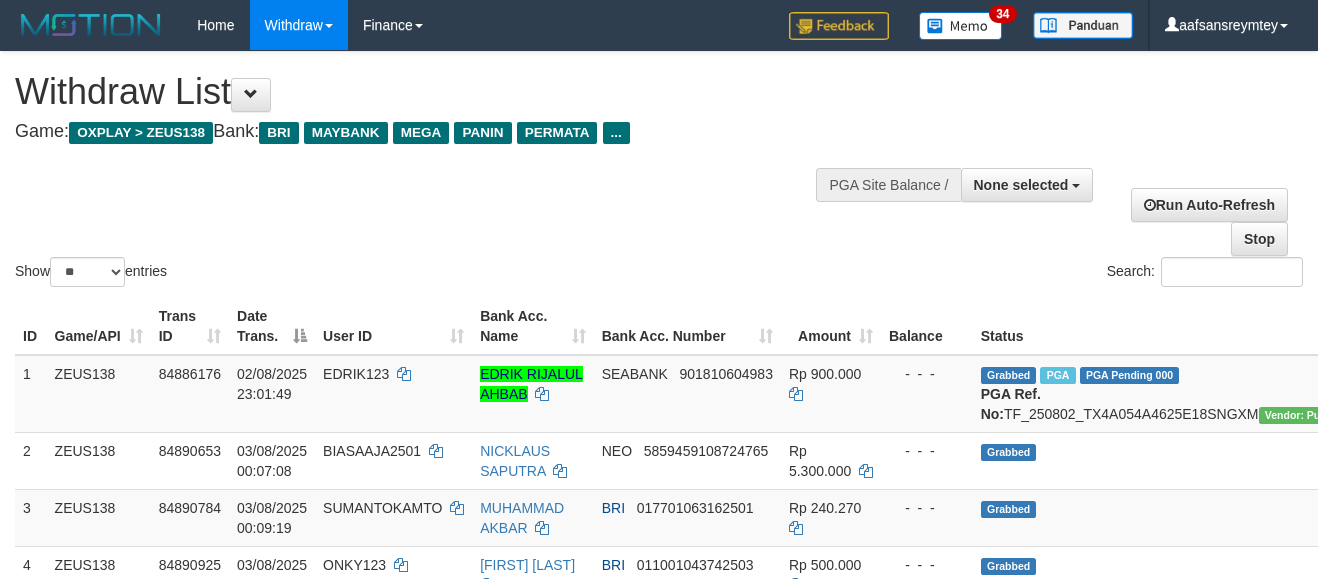 select 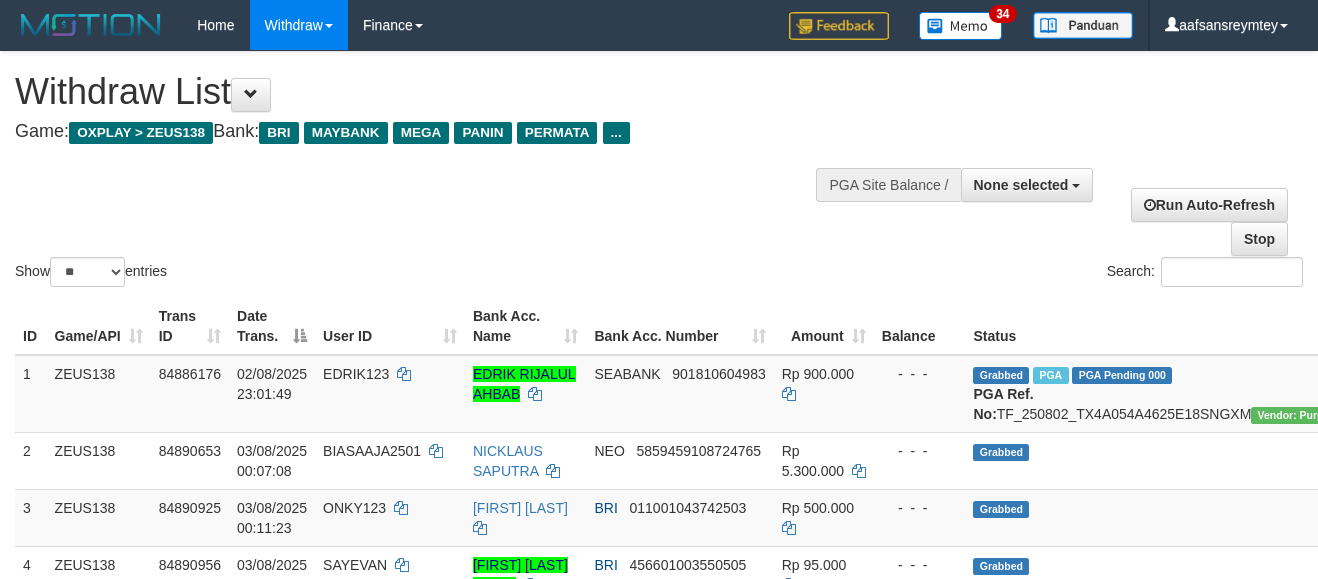 select 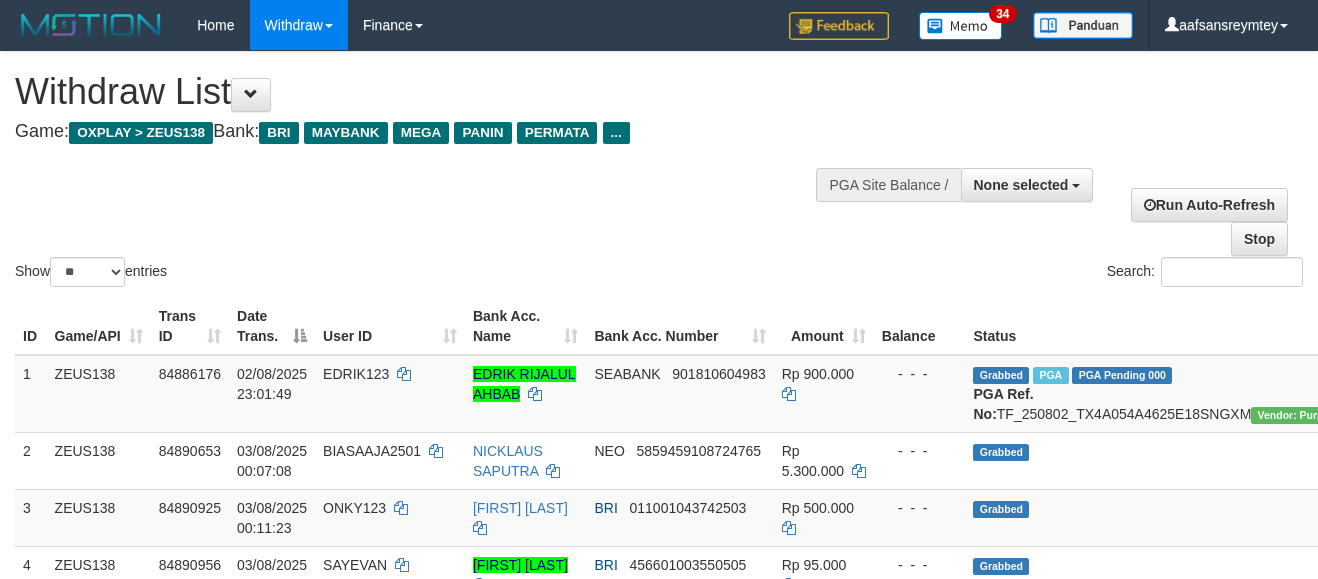 select 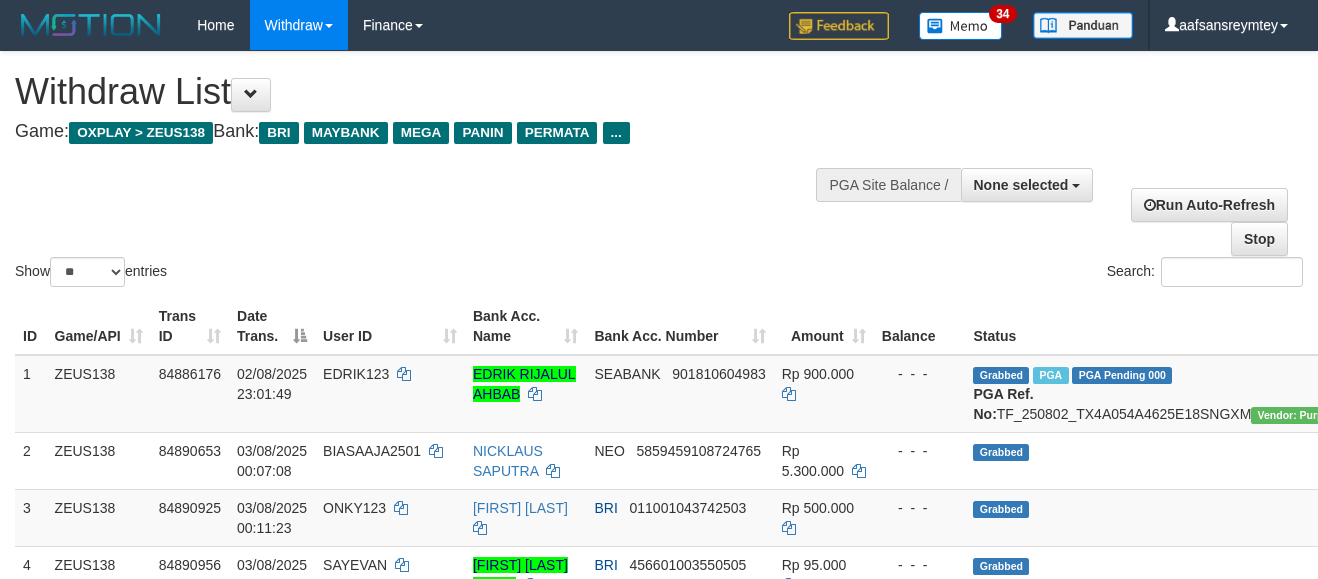 select 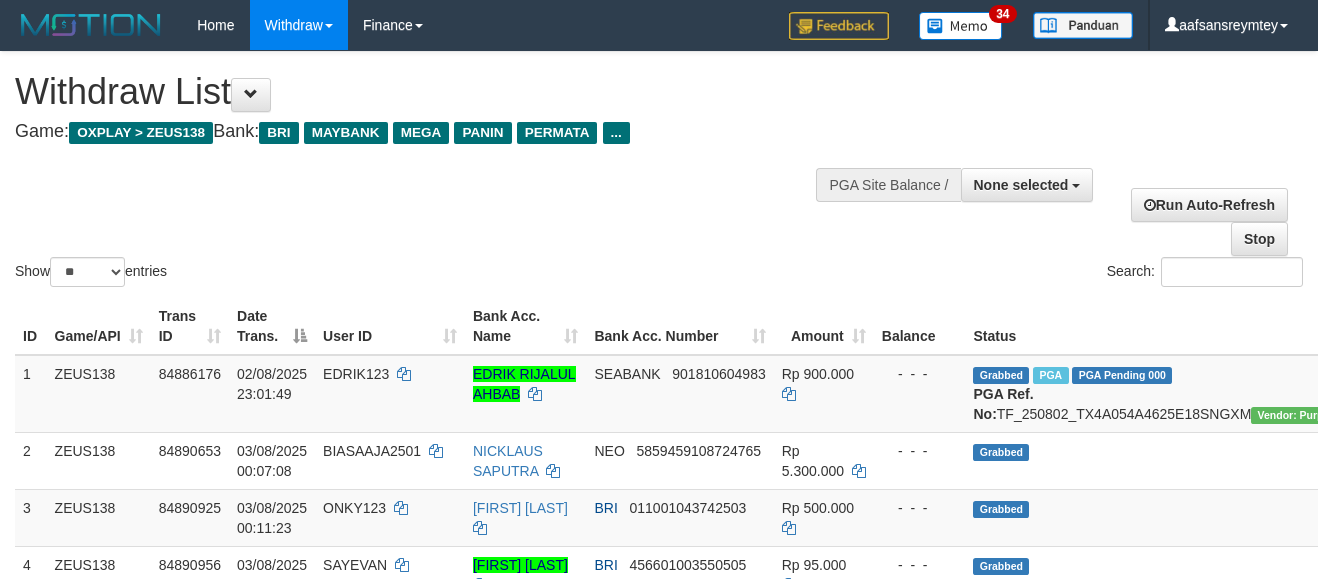 select 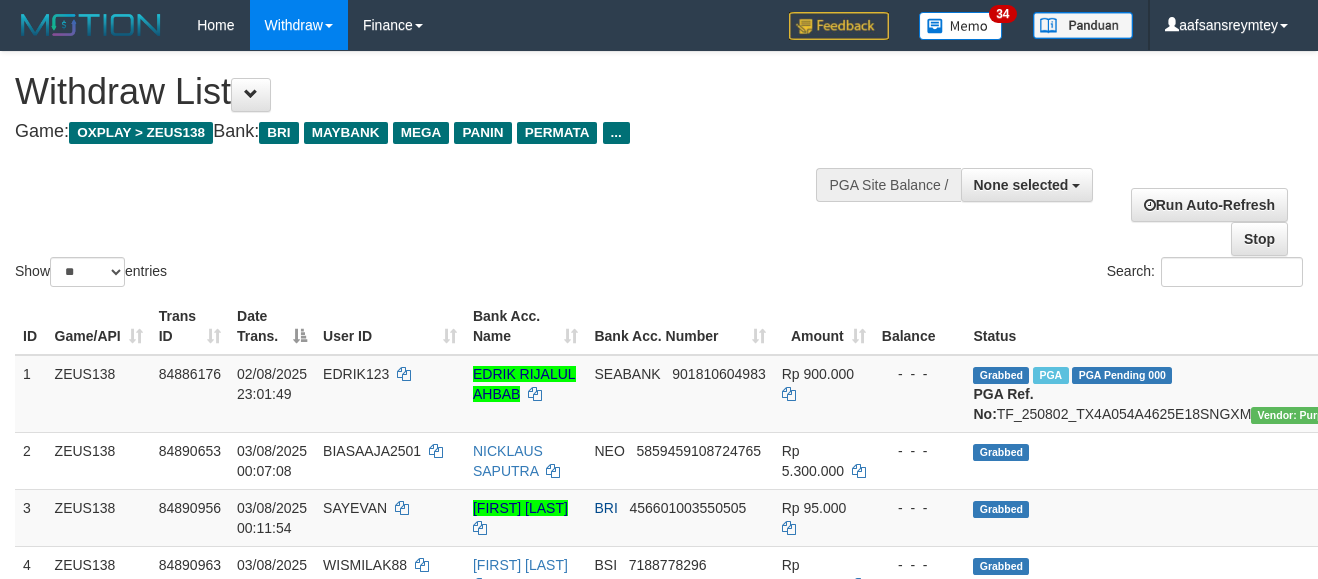 select 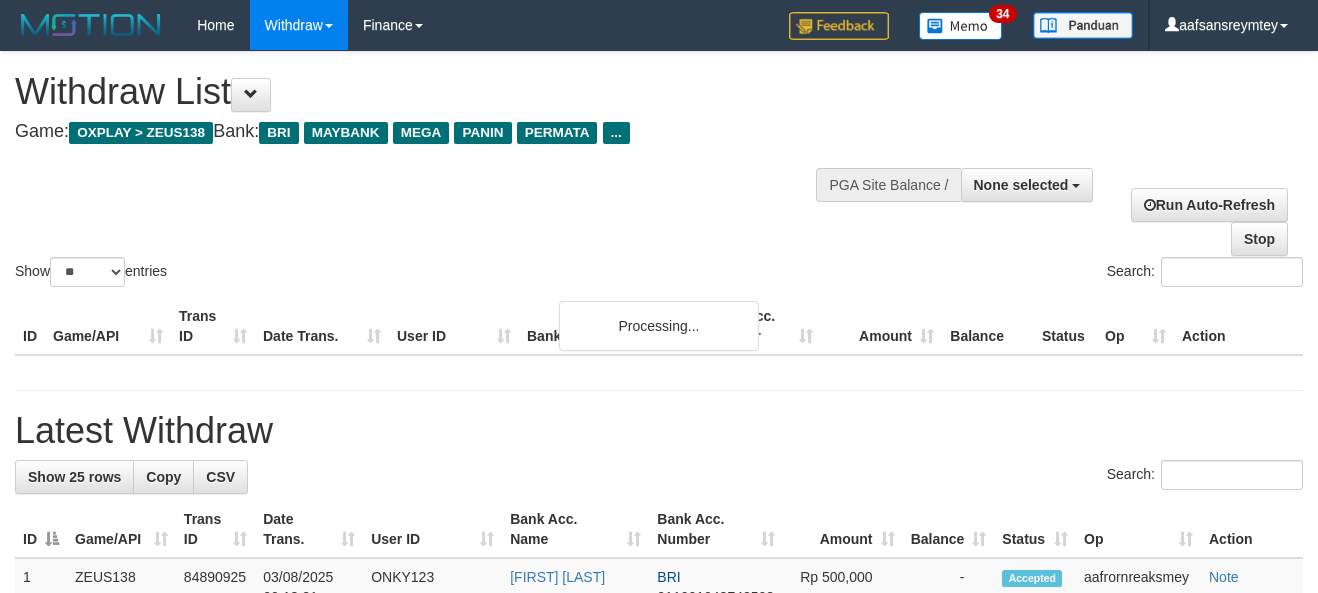select 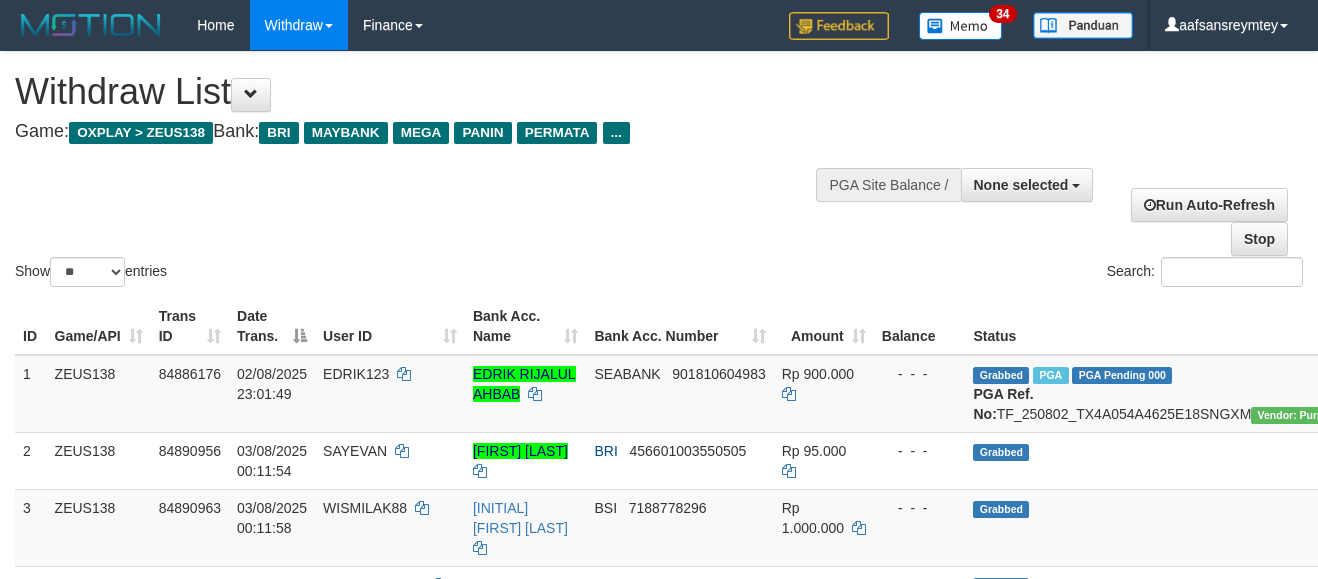 select 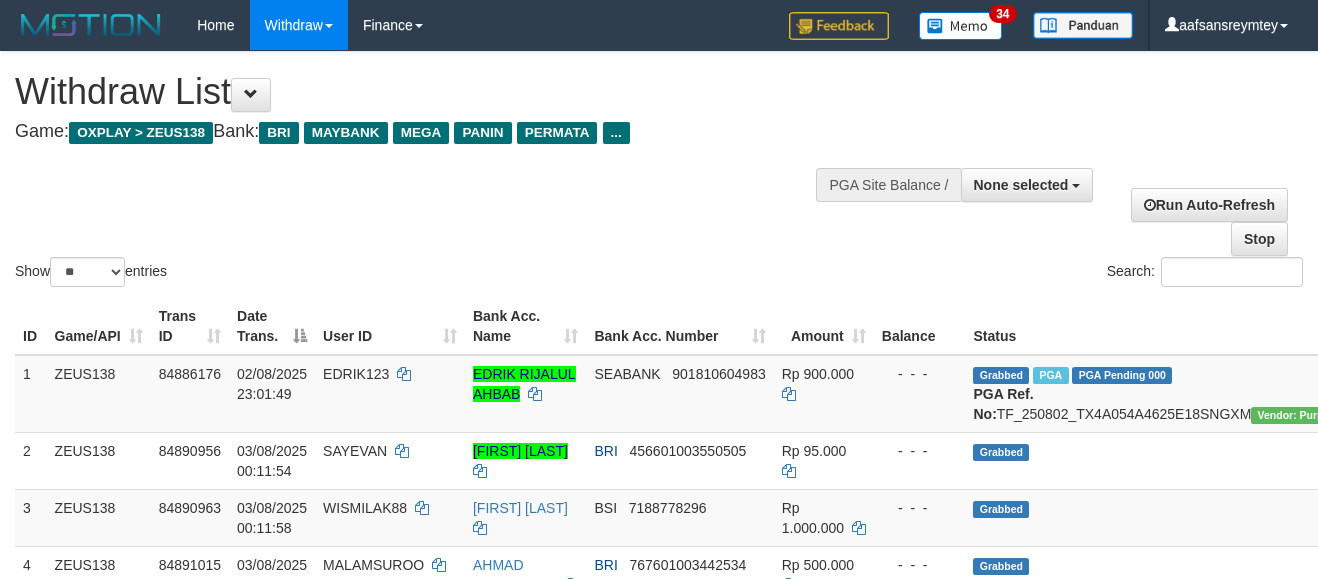 select 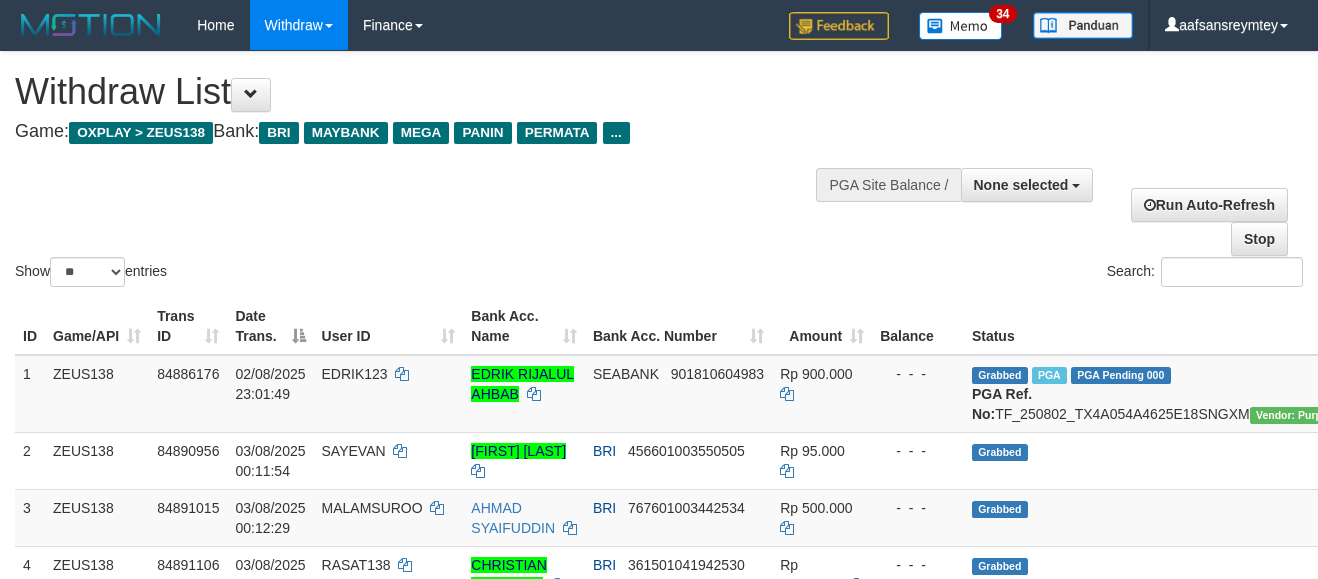 select 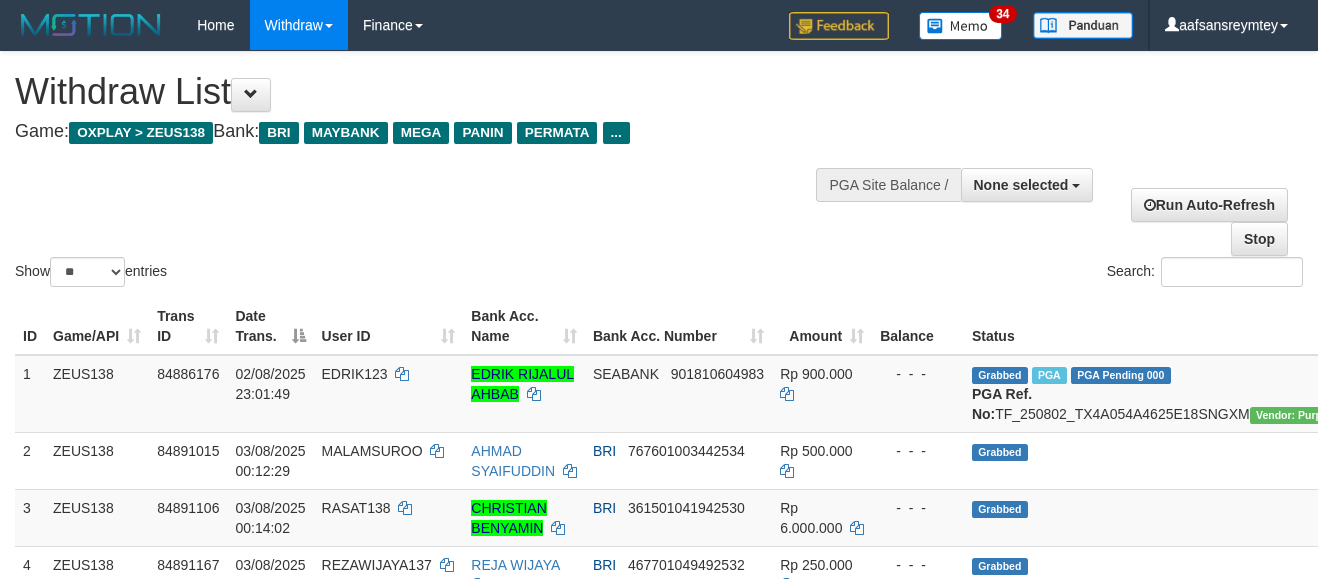 select 